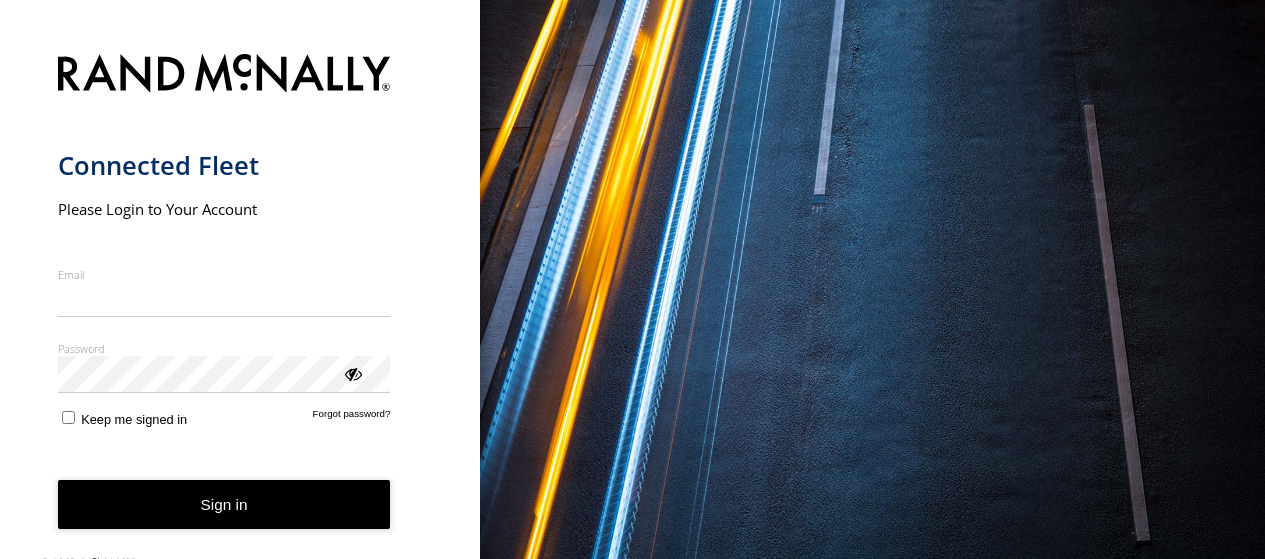 scroll, scrollTop: 0, scrollLeft: 0, axis: both 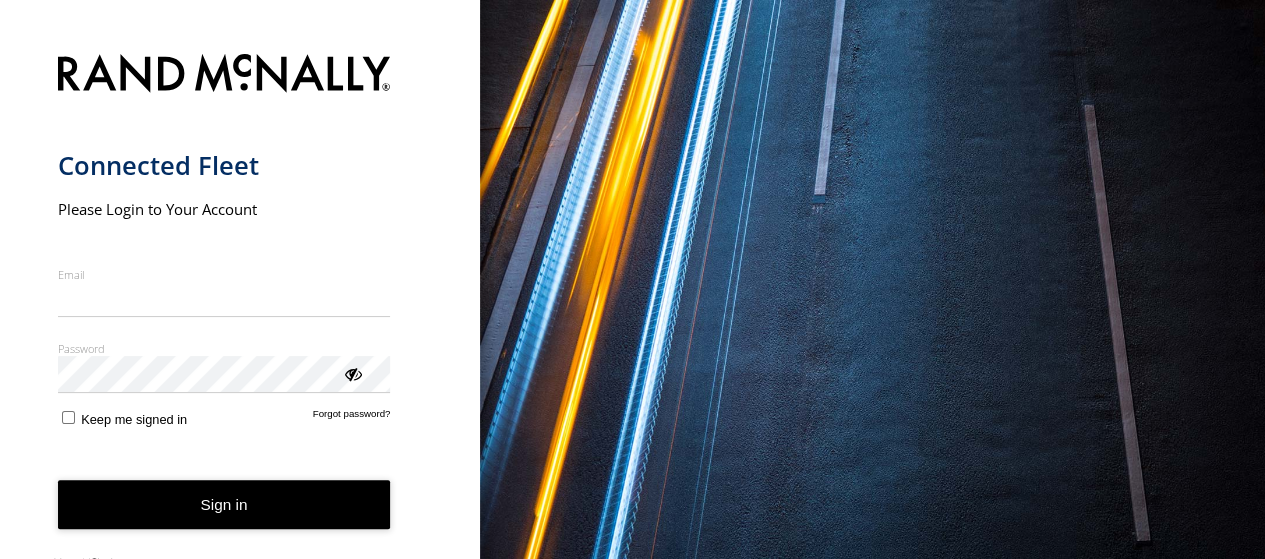 type on "**********" 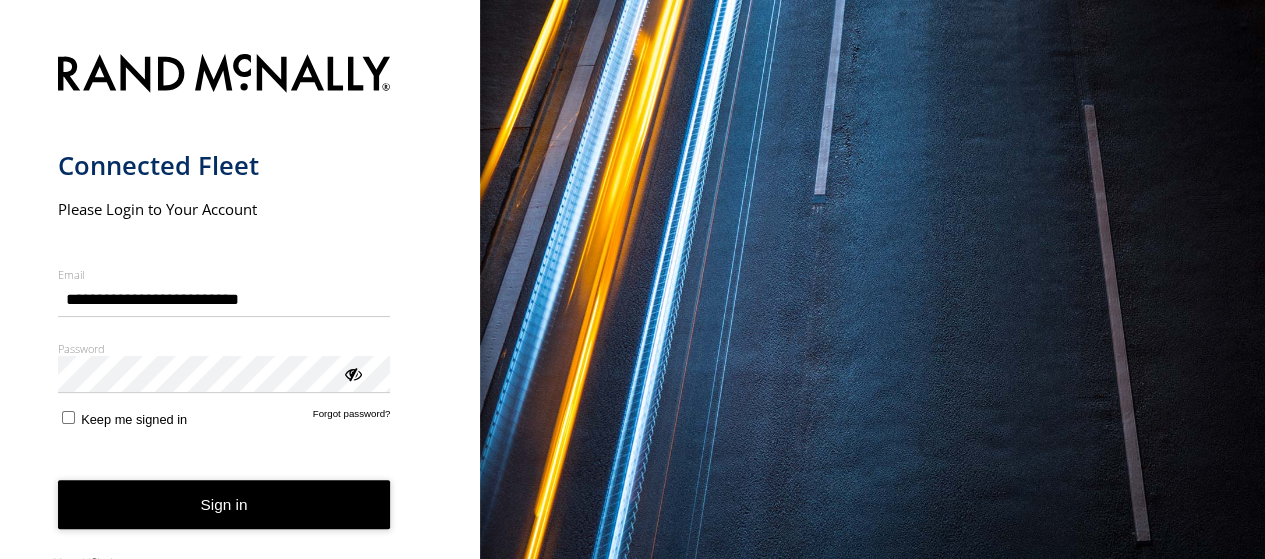 click on "Keep me signed in" at bounding box center [123, 417] 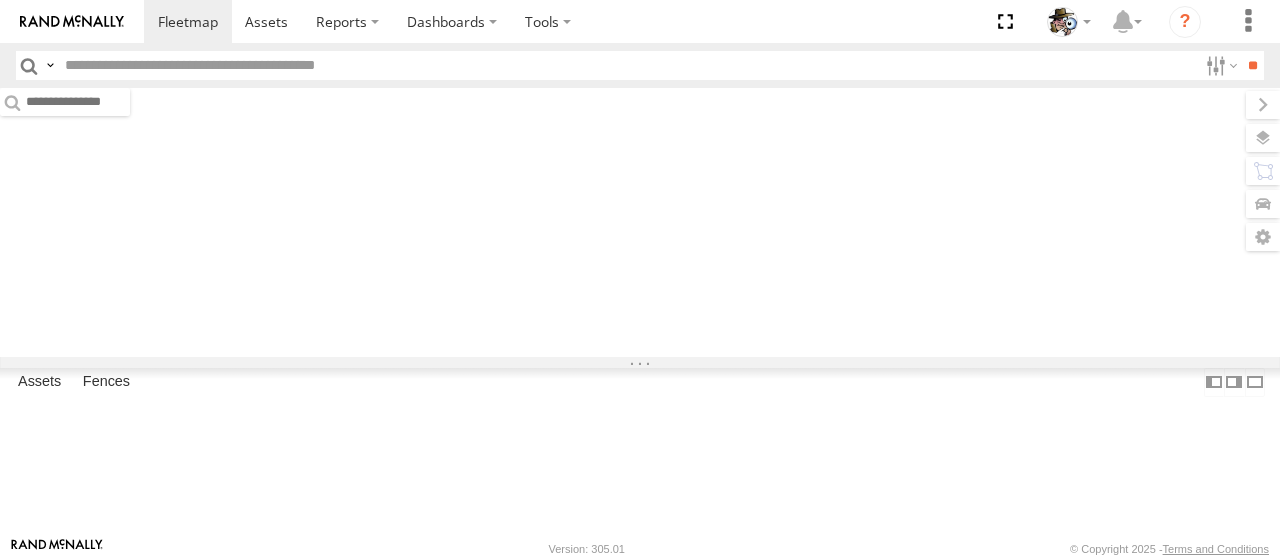 scroll, scrollTop: 0, scrollLeft: 0, axis: both 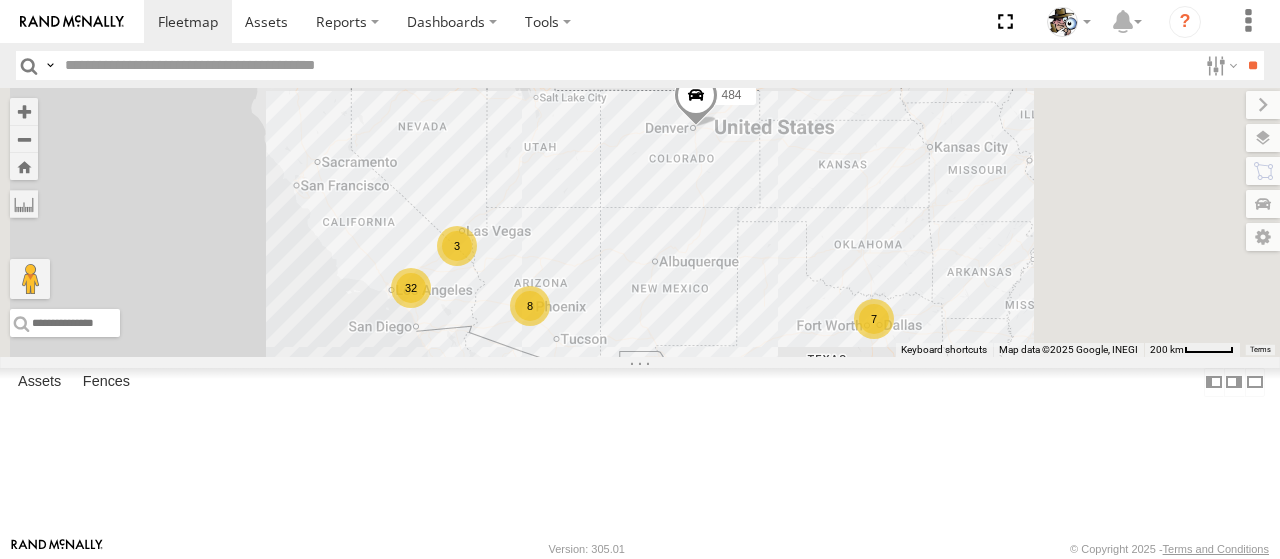 click on "564" at bounding box center (0, 0) 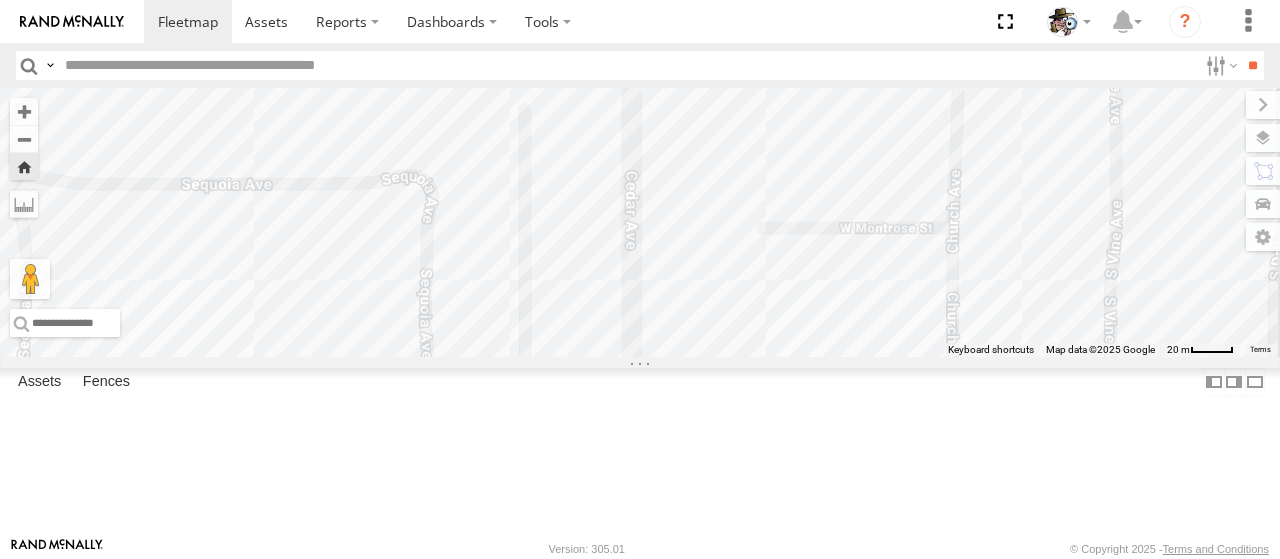 click at bounding box center (0, 0) 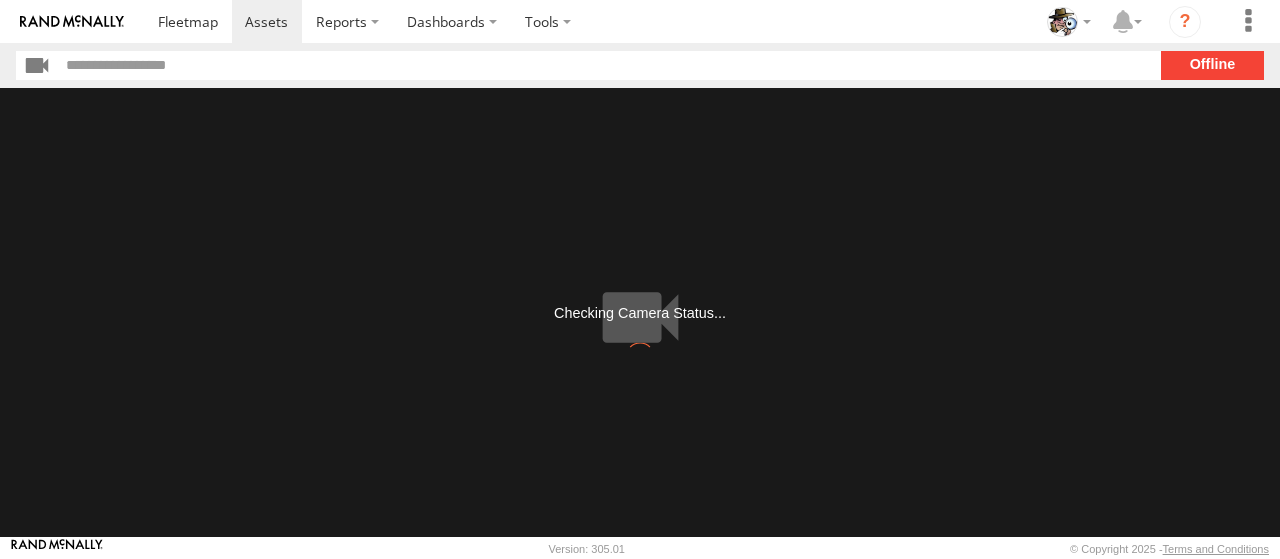 scroll, scrollTop: 0, scrollLeft: 0, axis: both 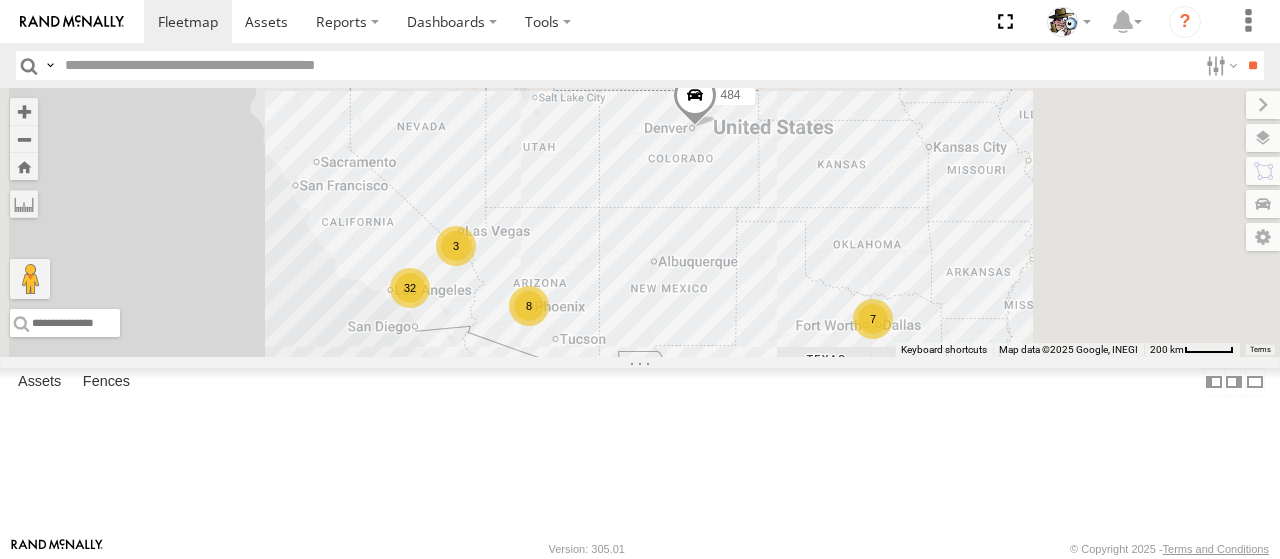 click at bounding box center [0, 0] 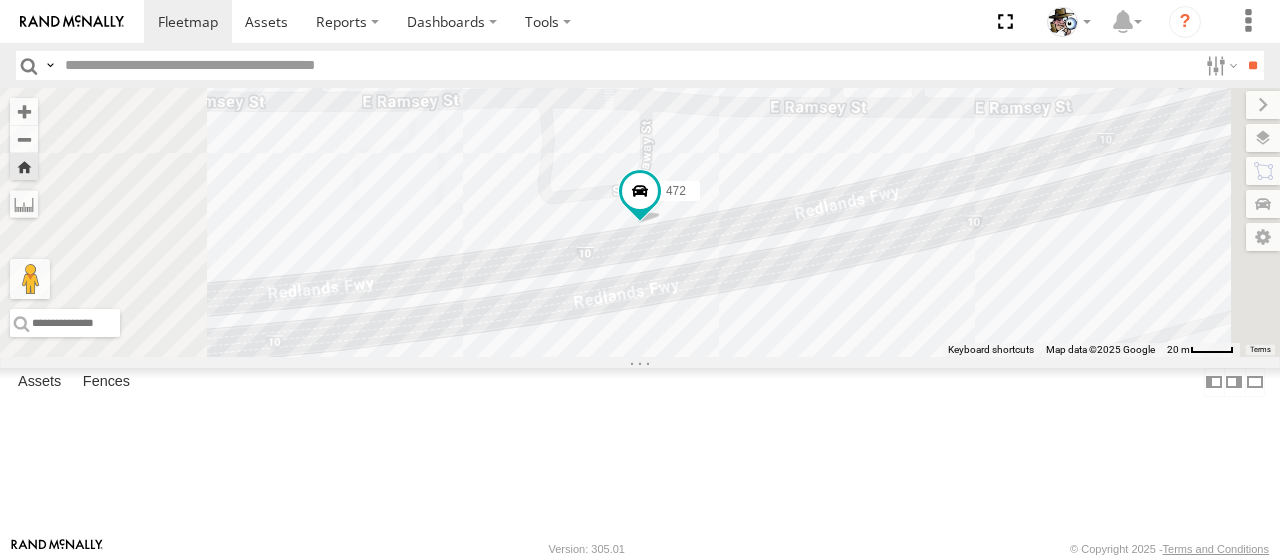 click at bounding box center [0, 0] 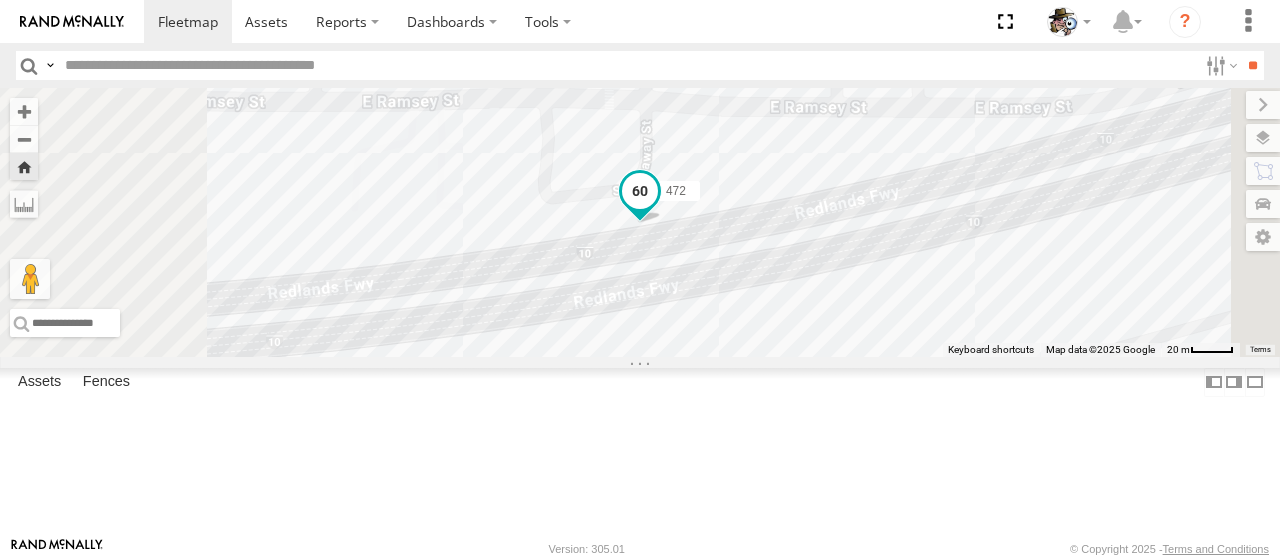 click at bounding box center (640, 190) 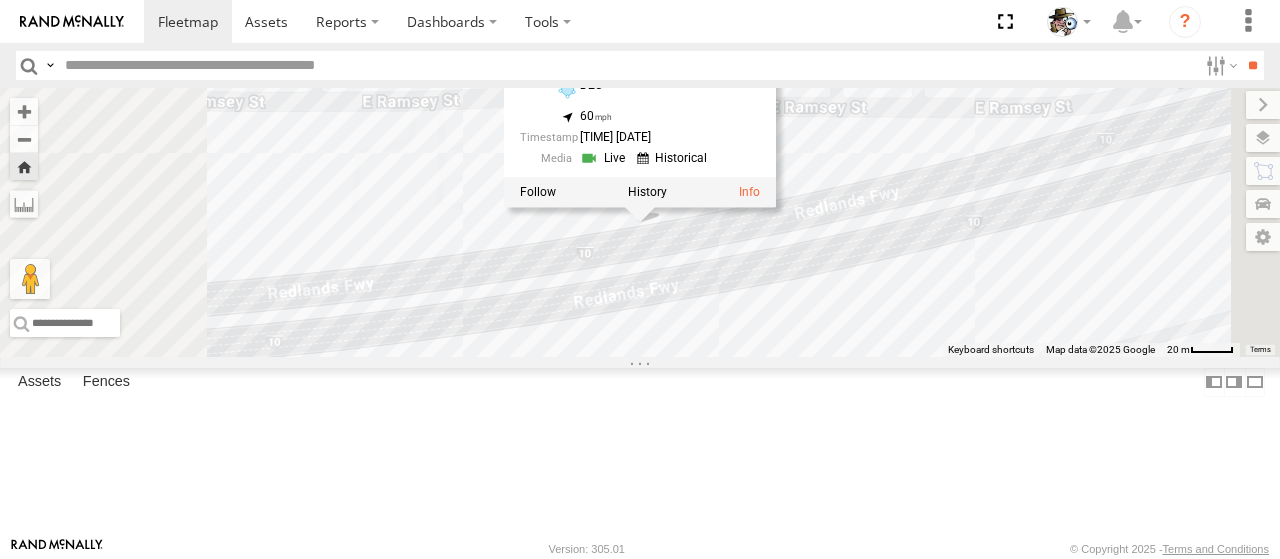 click at bounding box center (605, 158) 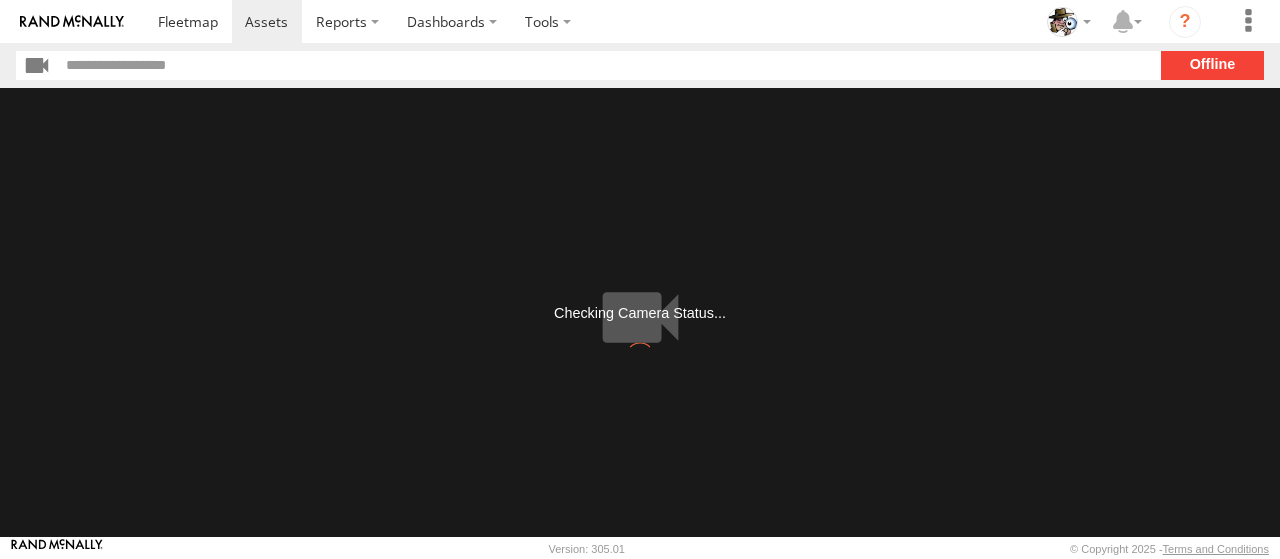 scroll, scrollTop: 0, scrollLeft: 0, axis: both 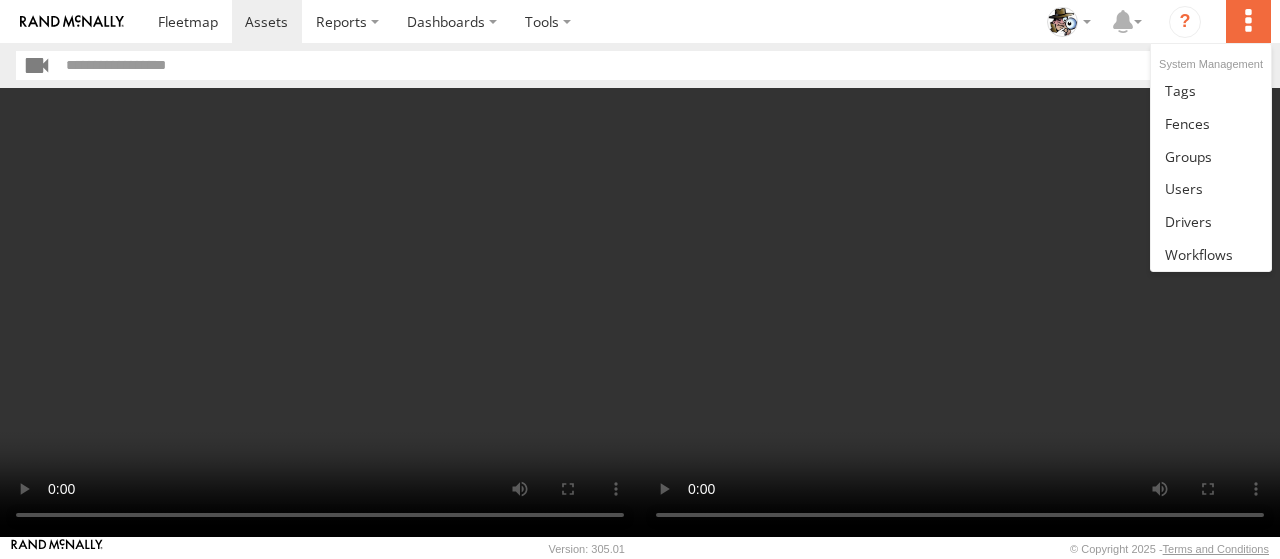 click at bounding box center [1248, 21] 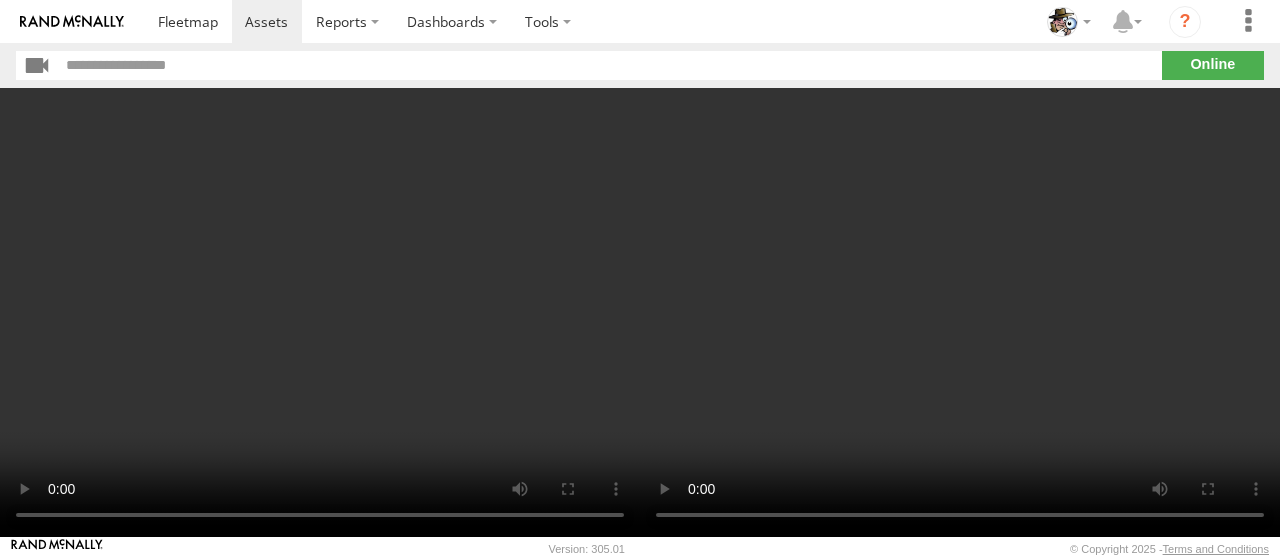 click at bounding box center (960, 312) 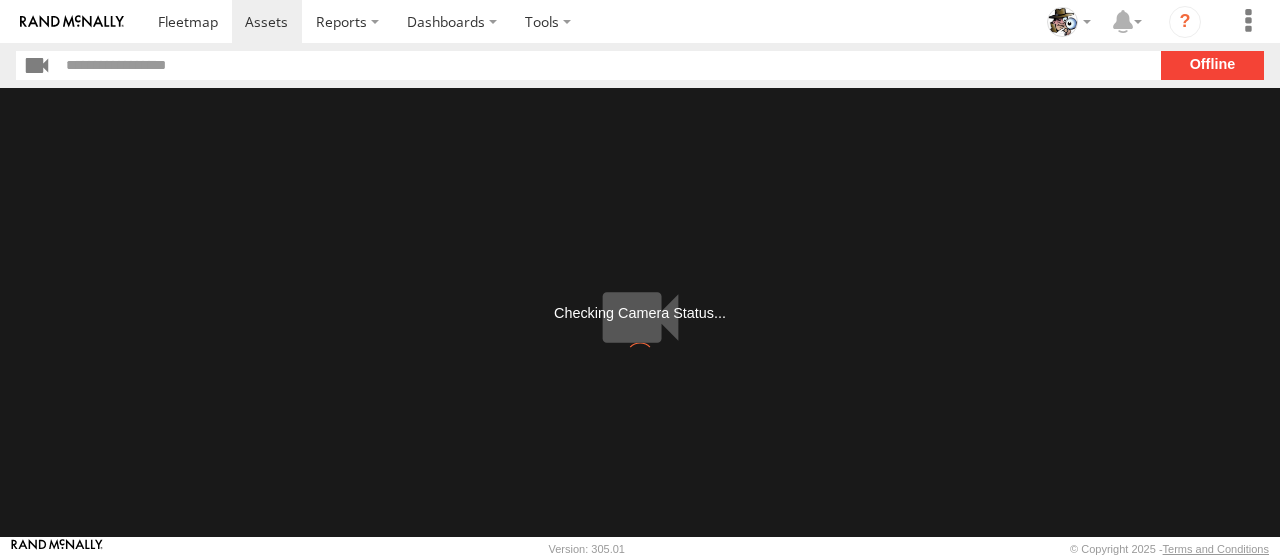 scroll, scrollTop: 0, scrollLeft: 0, axis: both 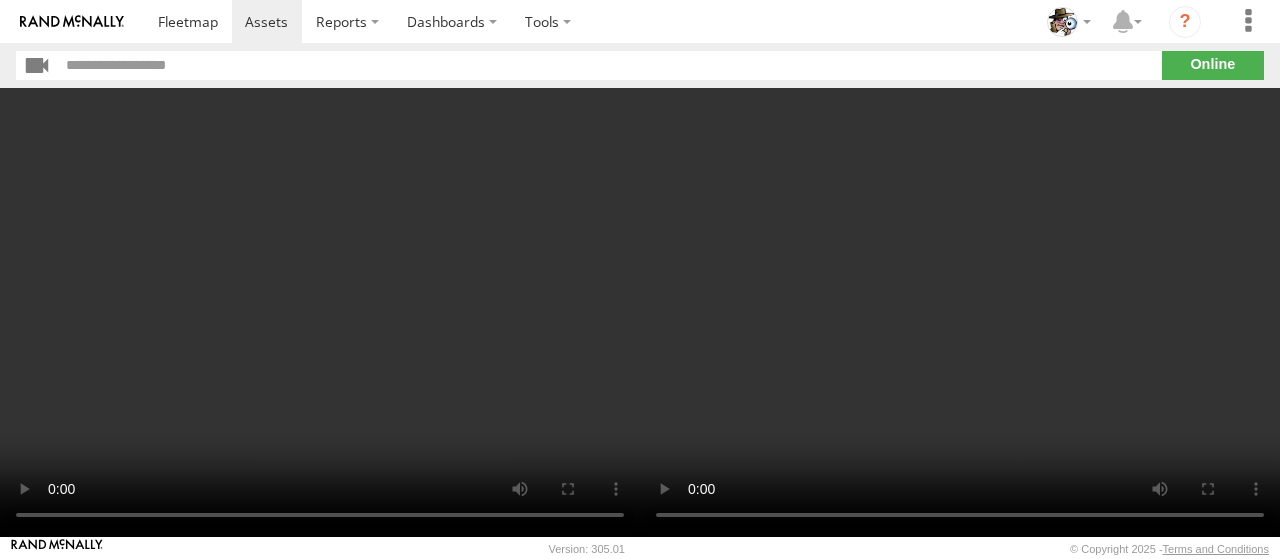 click at bounding box center (320, 312) 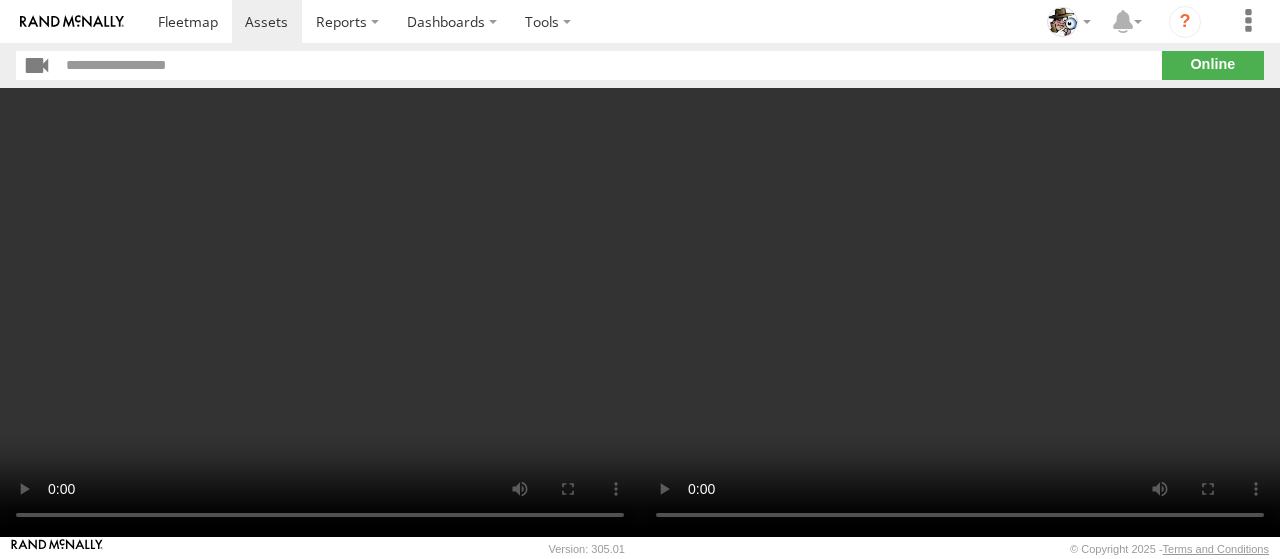 drag, startPoint x: 638, startPoint y: 419, endPoint x: 787, endPoint y: 334, distance: 171.54008 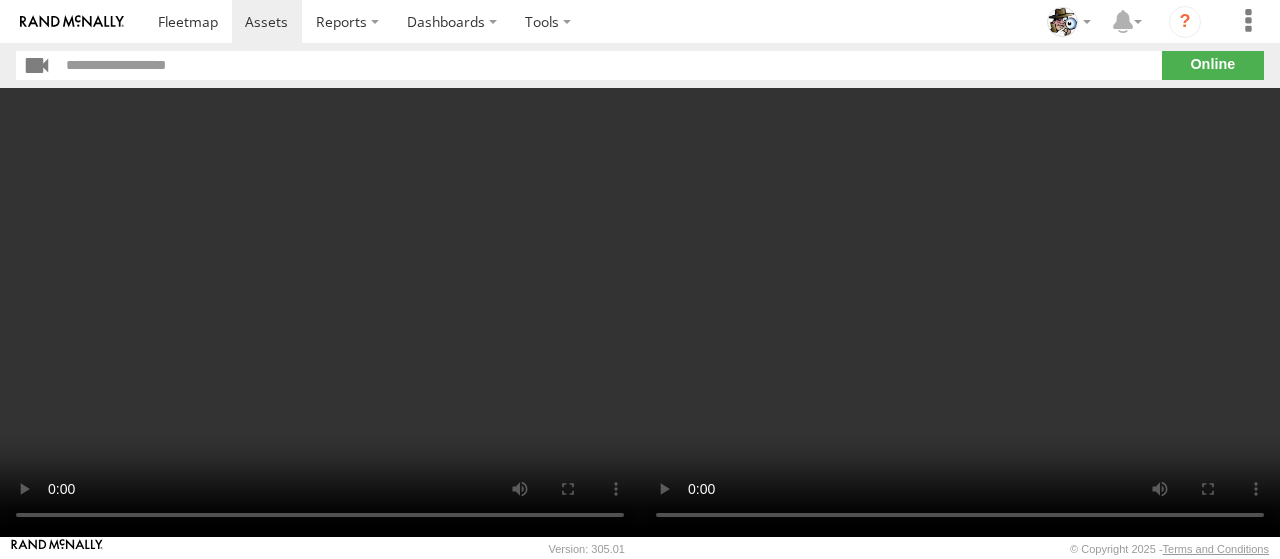 click at bounding box center (960, 312) 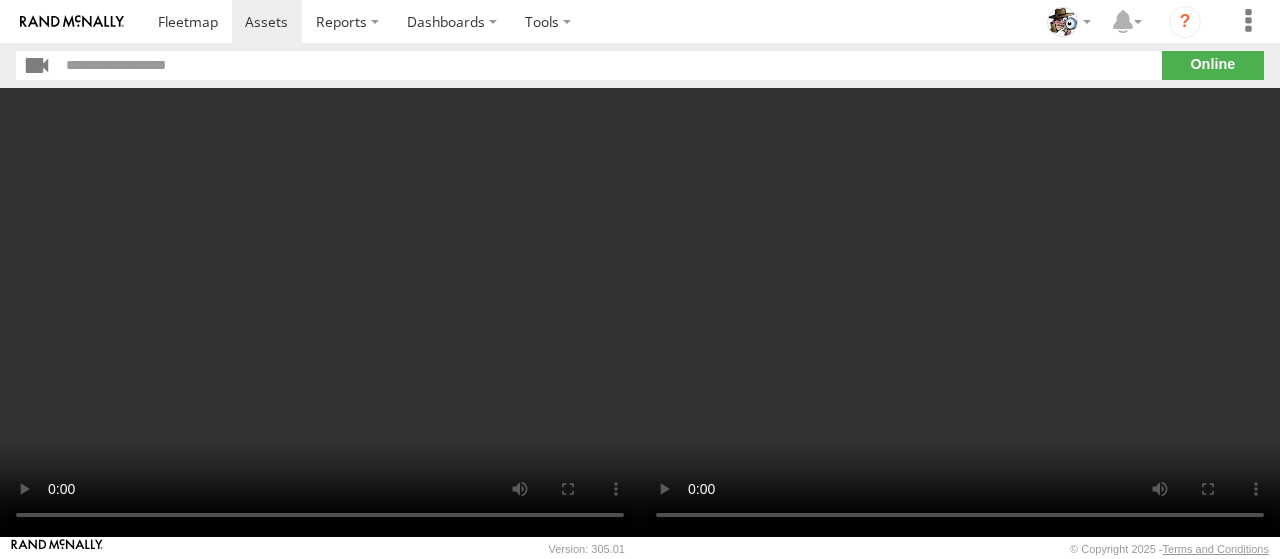 click at bounding box center (320, 312) 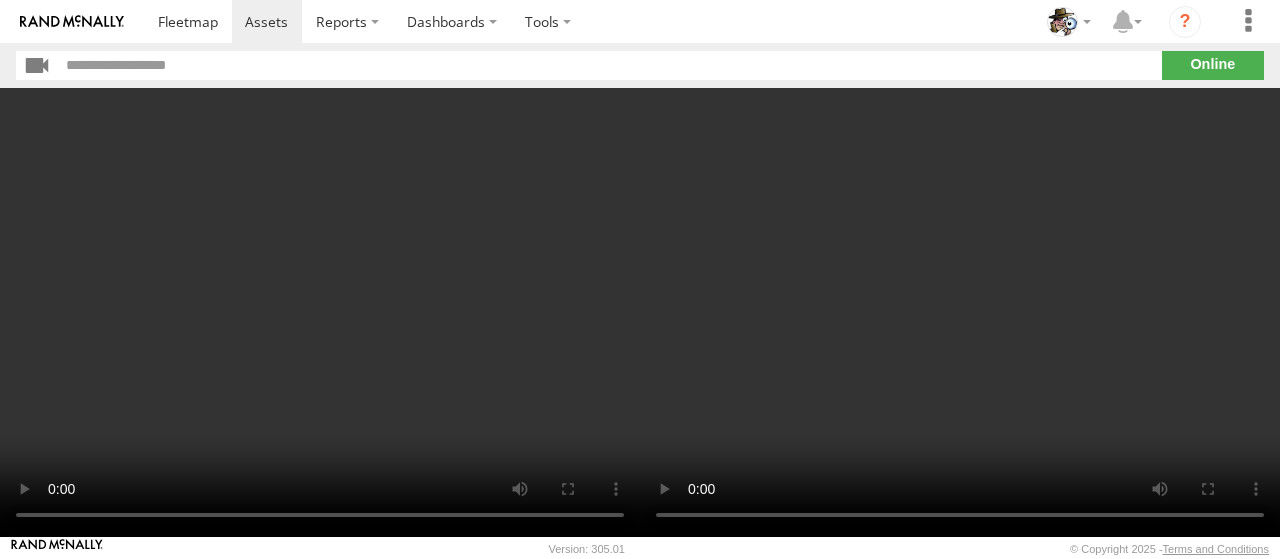 click at bounding box center (320, 312) 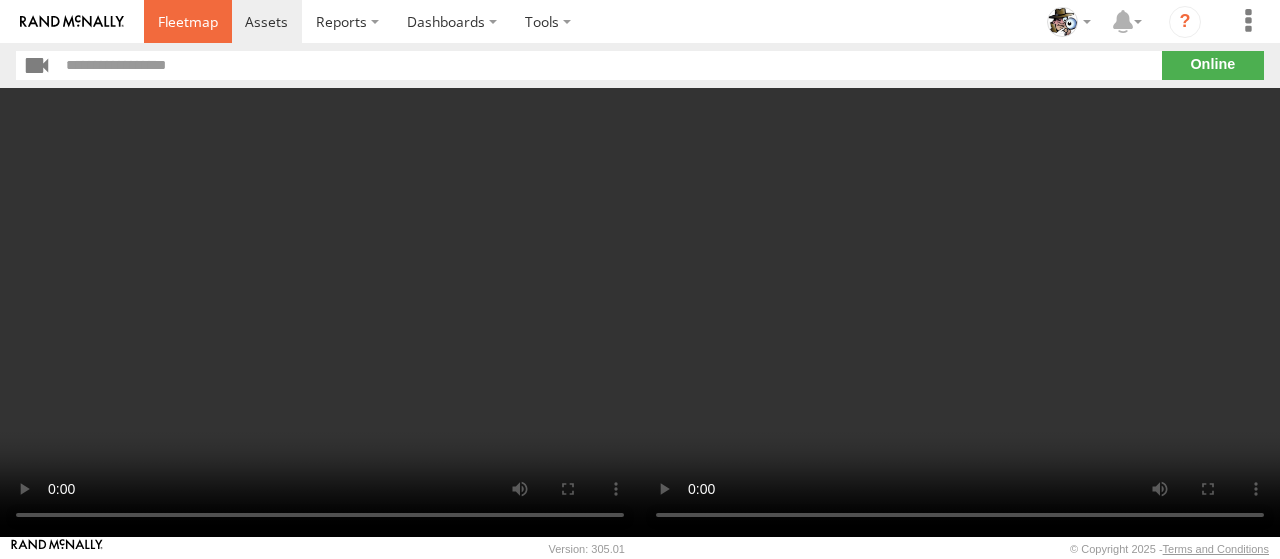 click at bounding box center (188, 21) 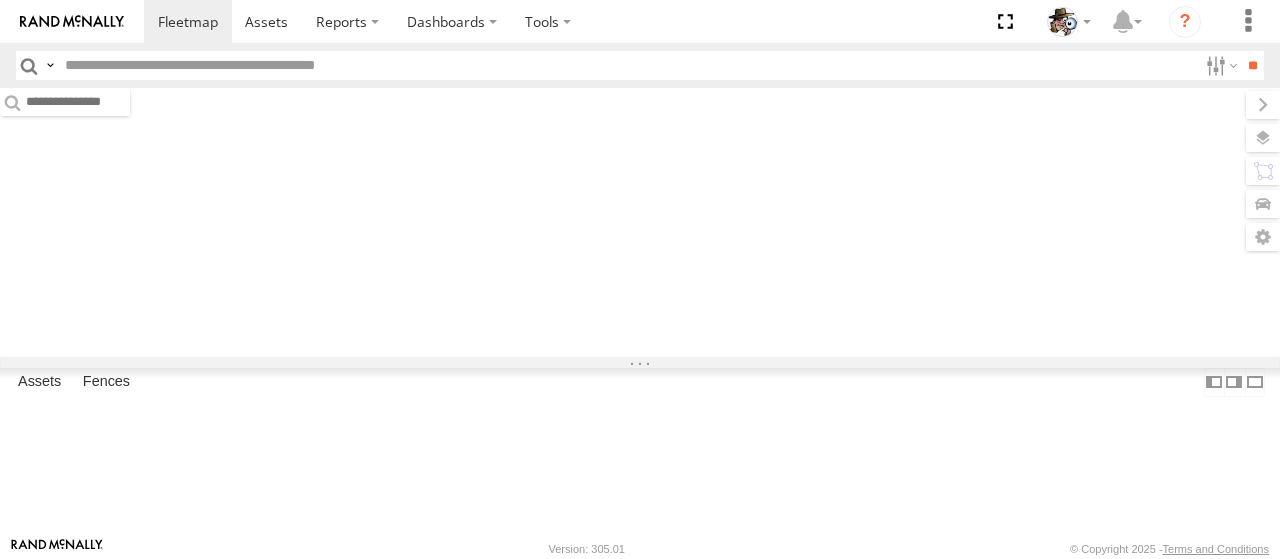 scroll, scrollTop: 0, scrollLeft: 0, axis: both 